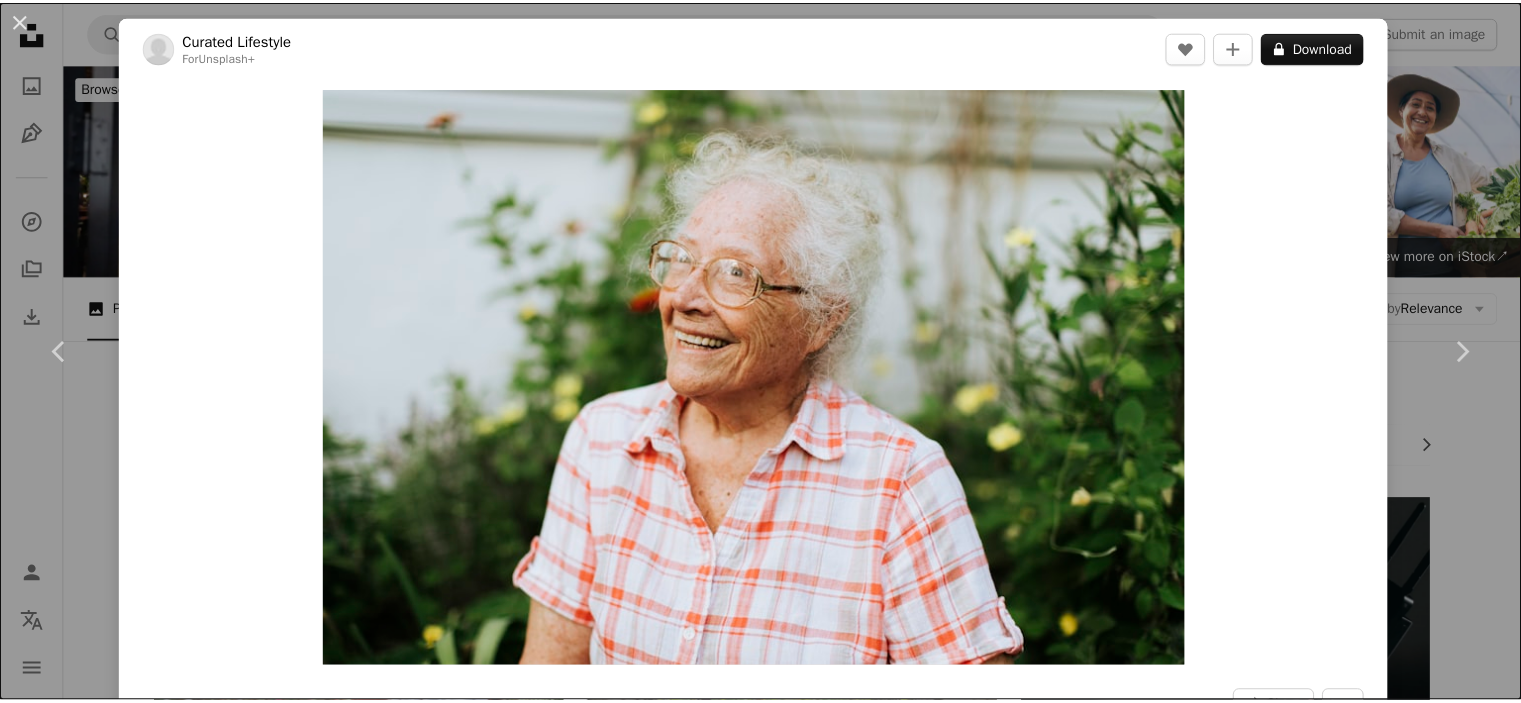 scroll, scrollTop: 10276, scrollLeft: 0, axis: vertical 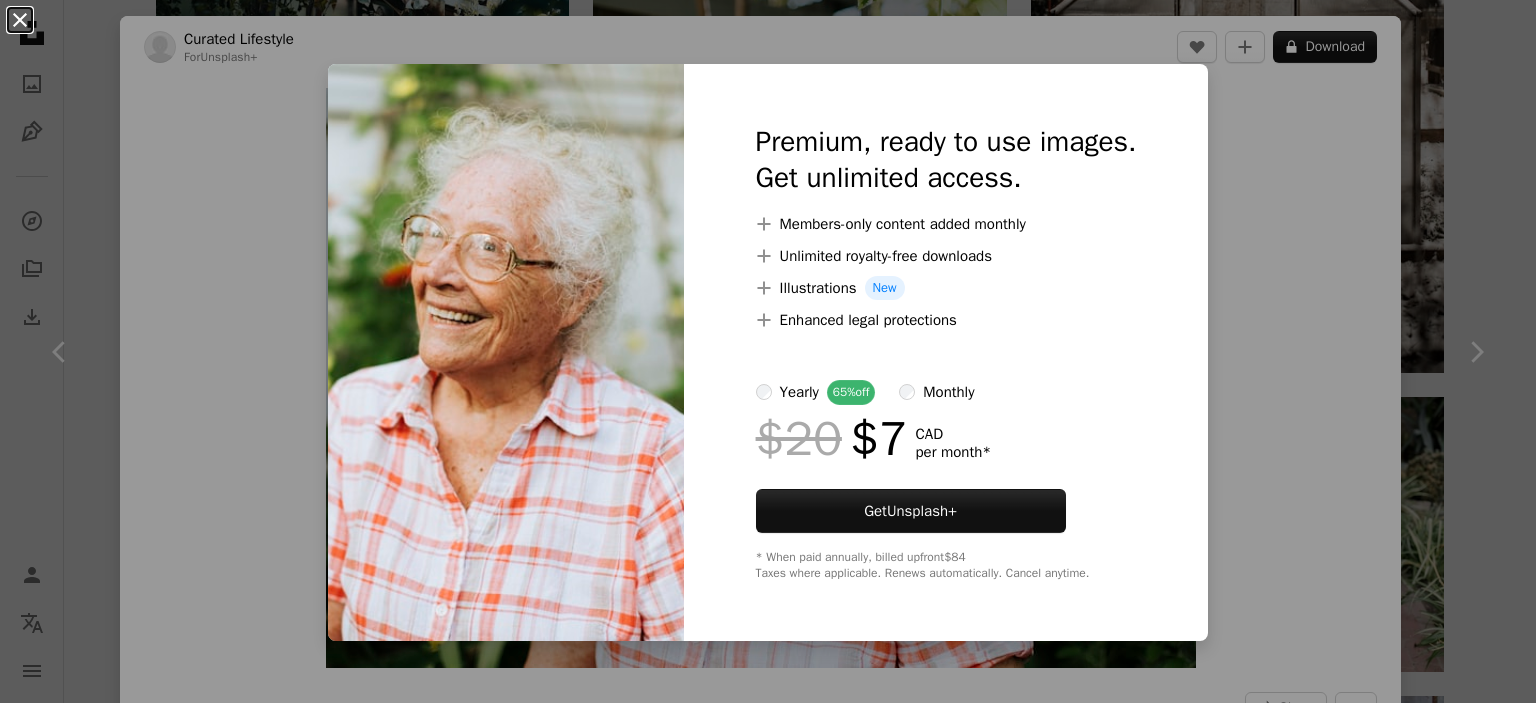 click on "An X shape" at bounding box center (20, 20) 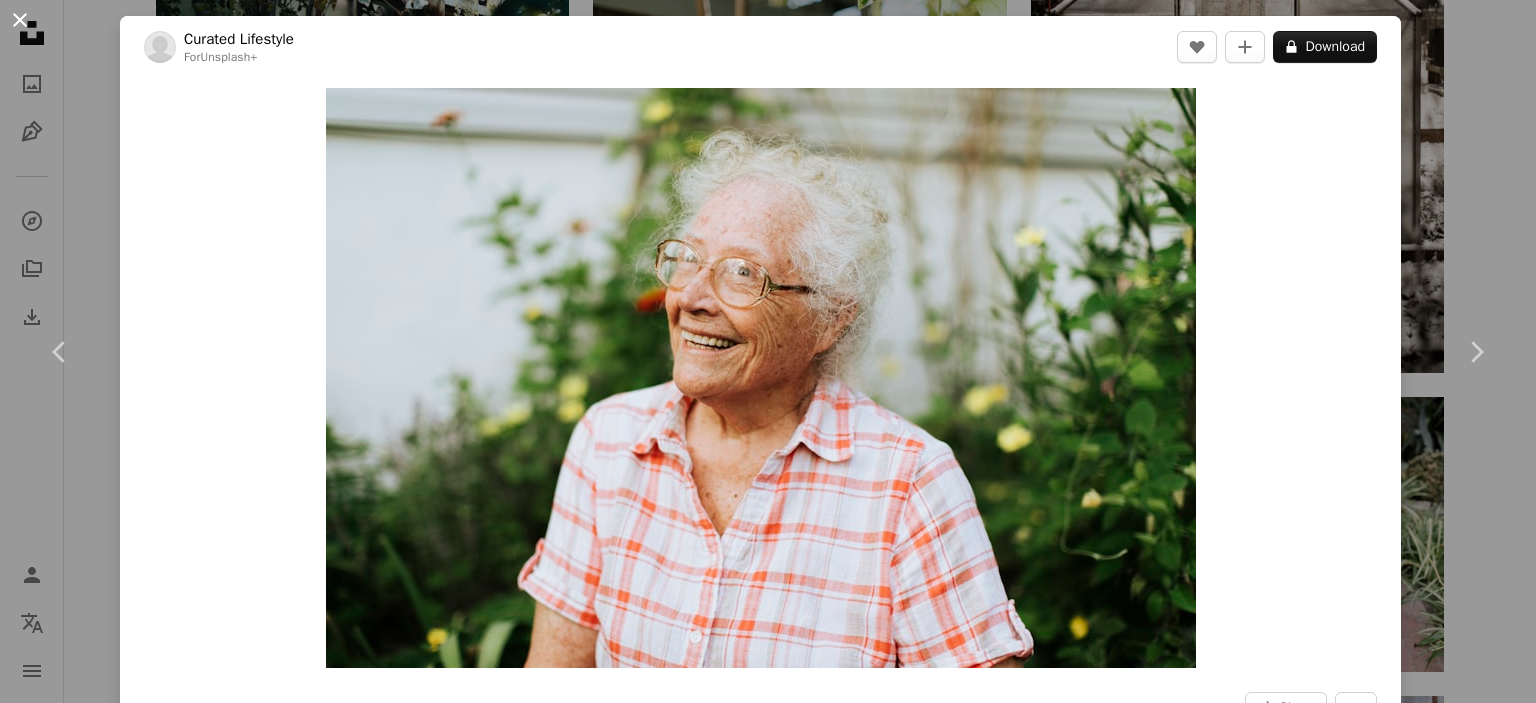 click on "An X shape" at bounding box center (20, 20) 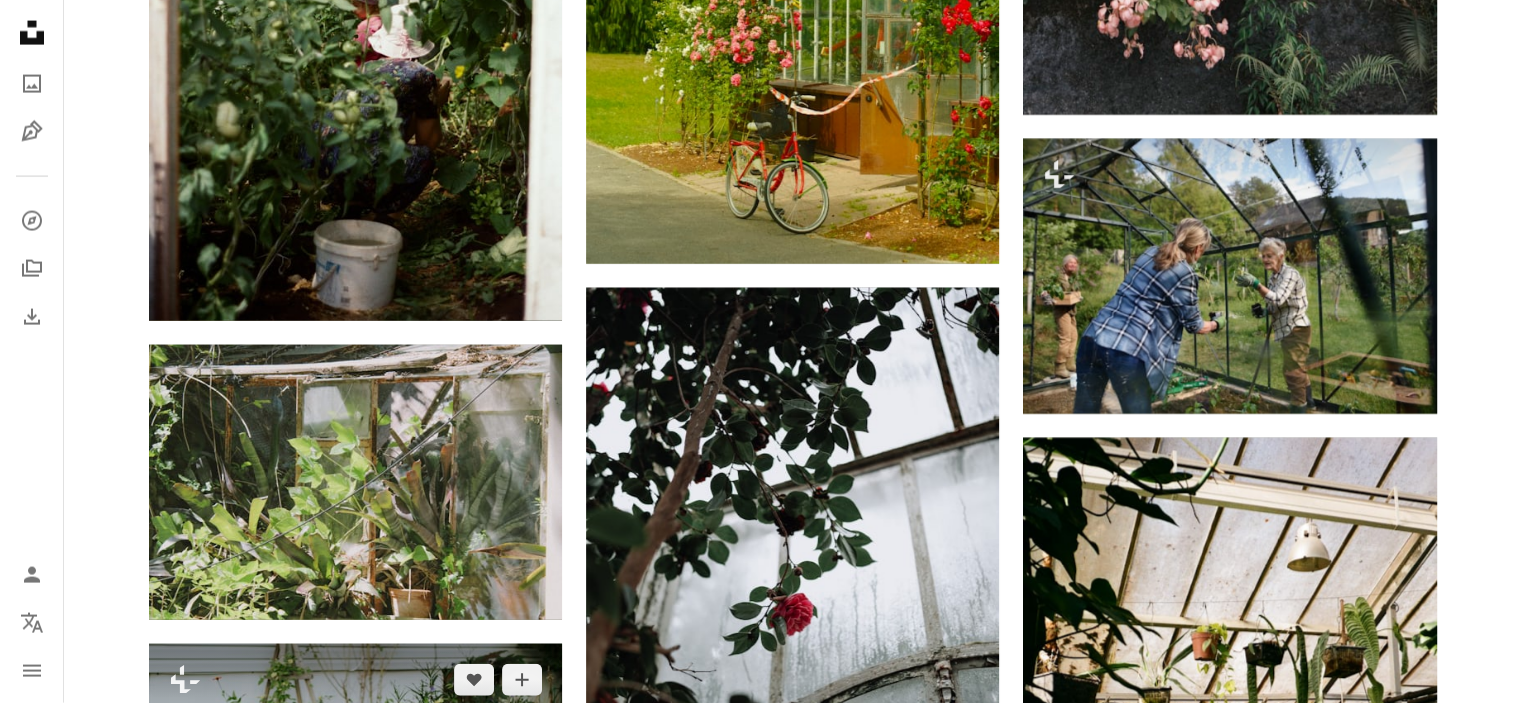 scroll, scrollTop: 11676, scrollLeft: 0, axis: vertical 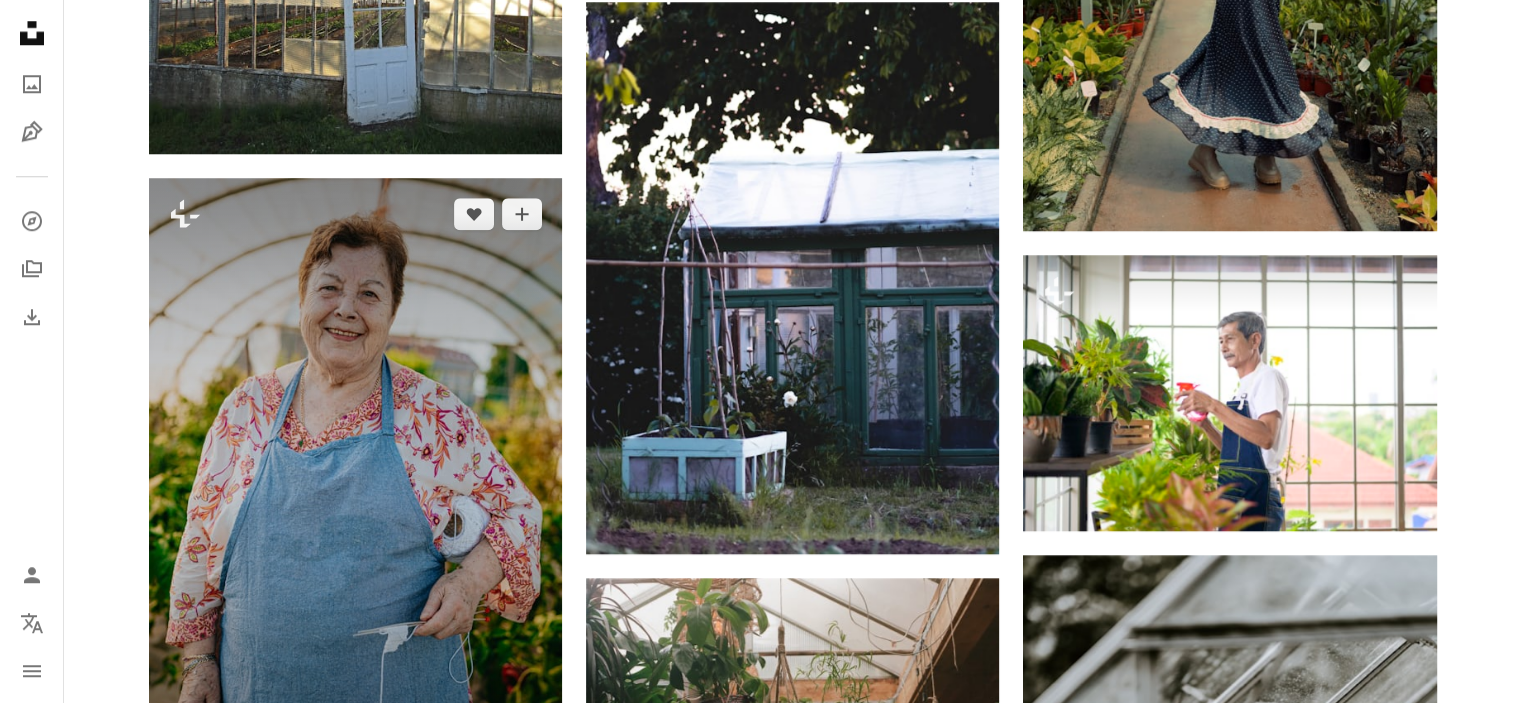 click at bounding box center (355, 488) 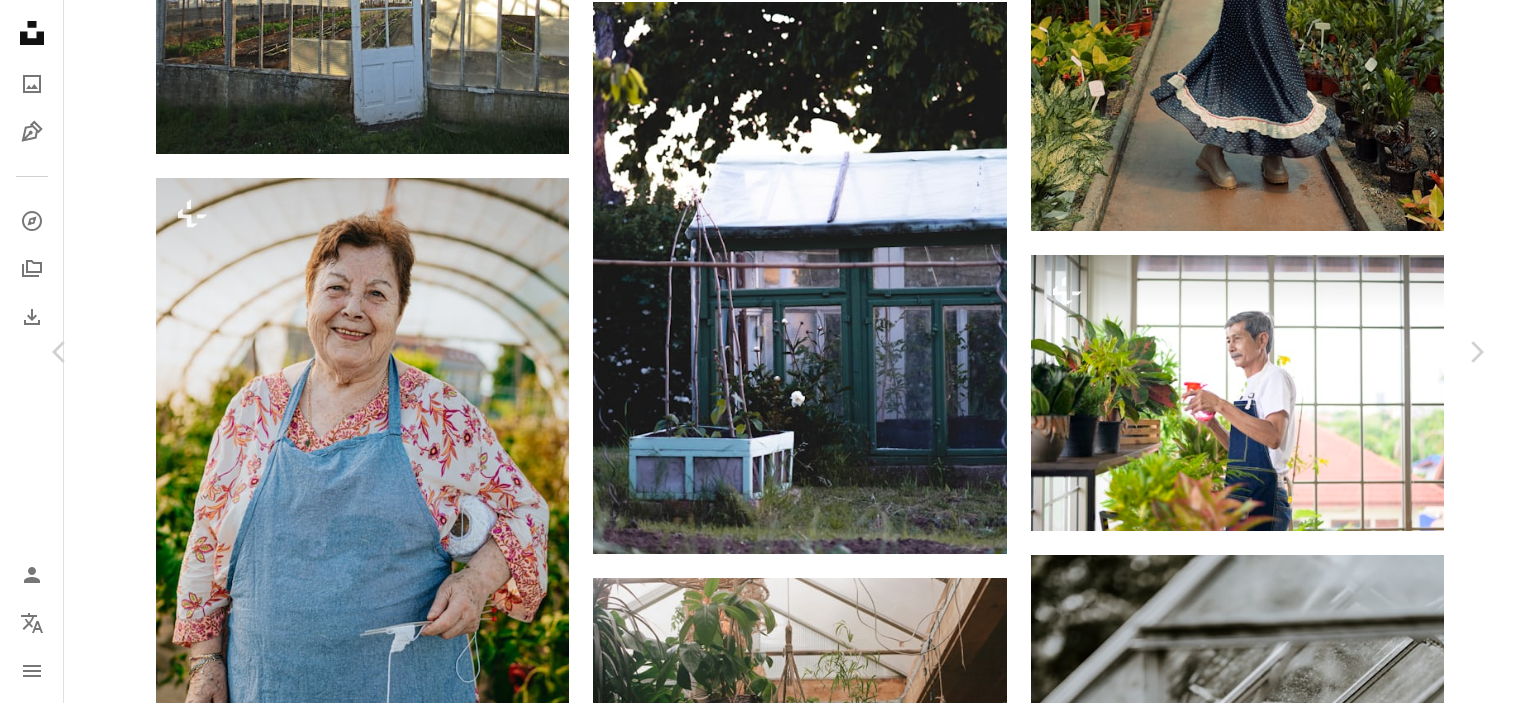 click on "A lock Download" at bounding box center (1325, 17502) 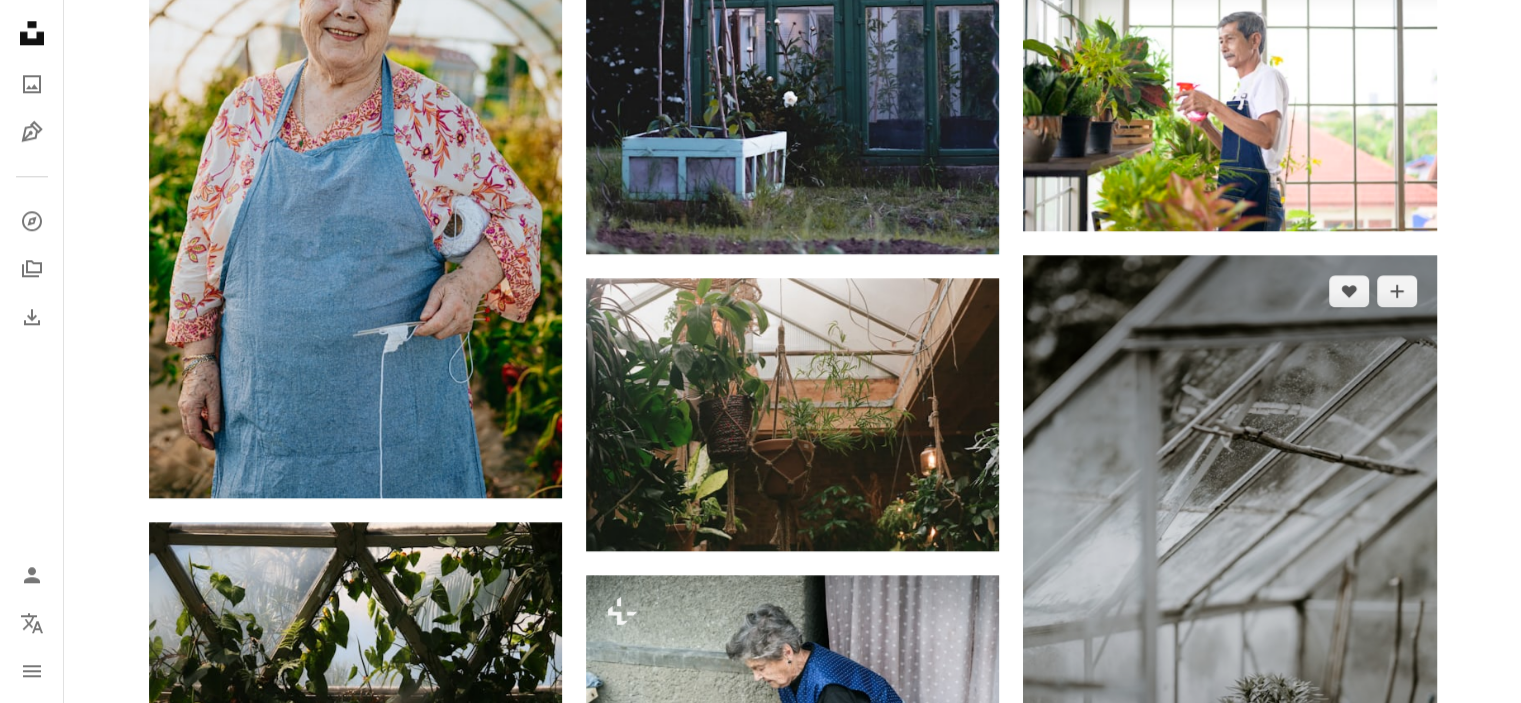 scroll, scrollTop: 2500, scrollLeft: 0, axis: vertical 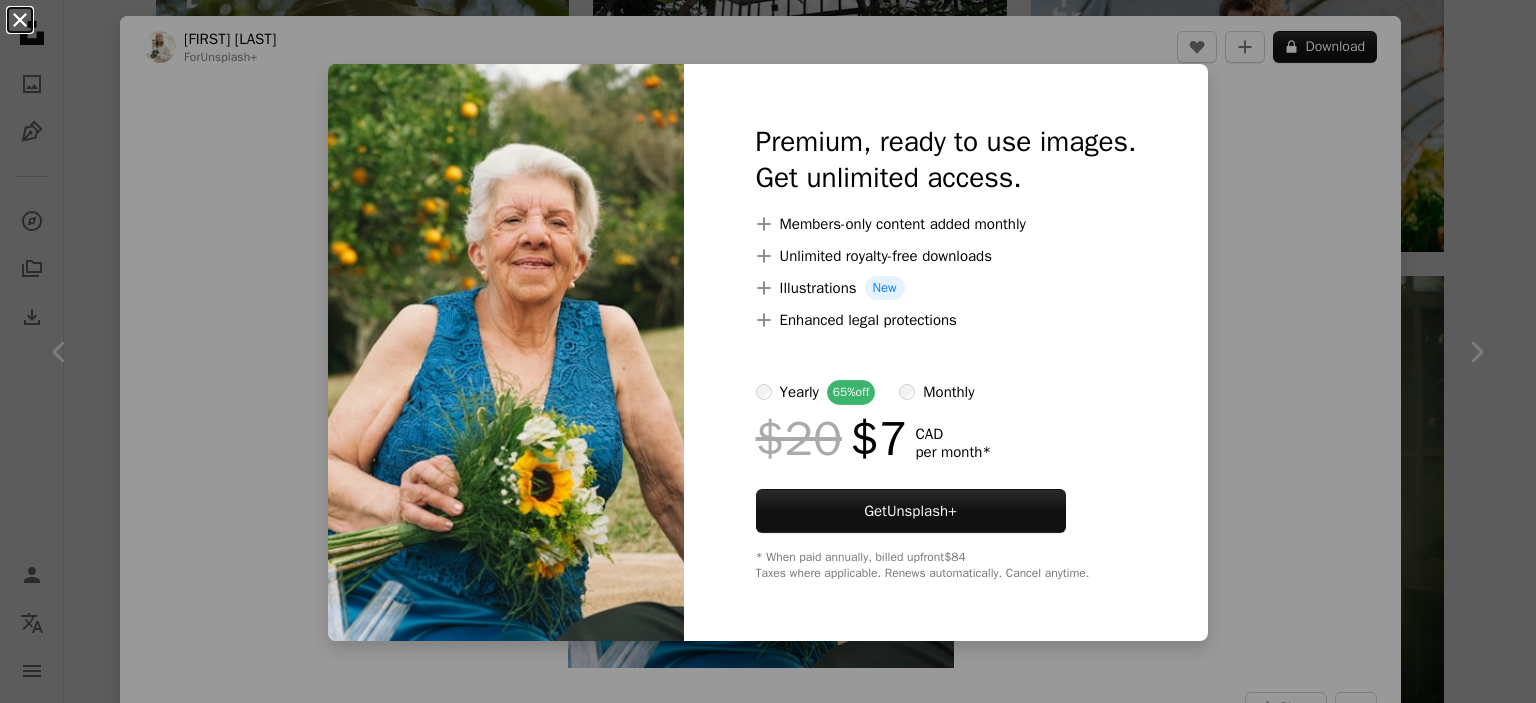 click on "An X shape" at bounding box center [20, 20] 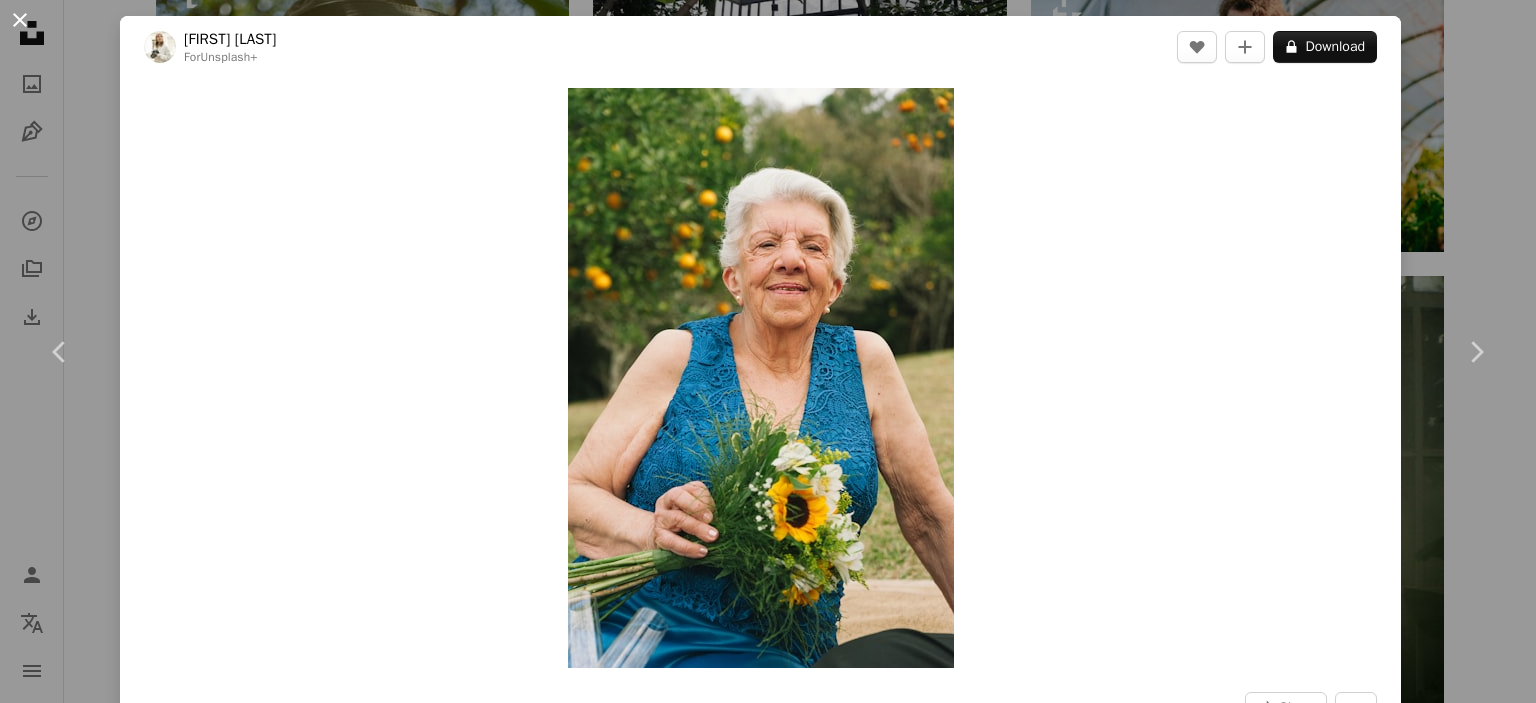click on "An X shape" at bounding box center [20, 20] 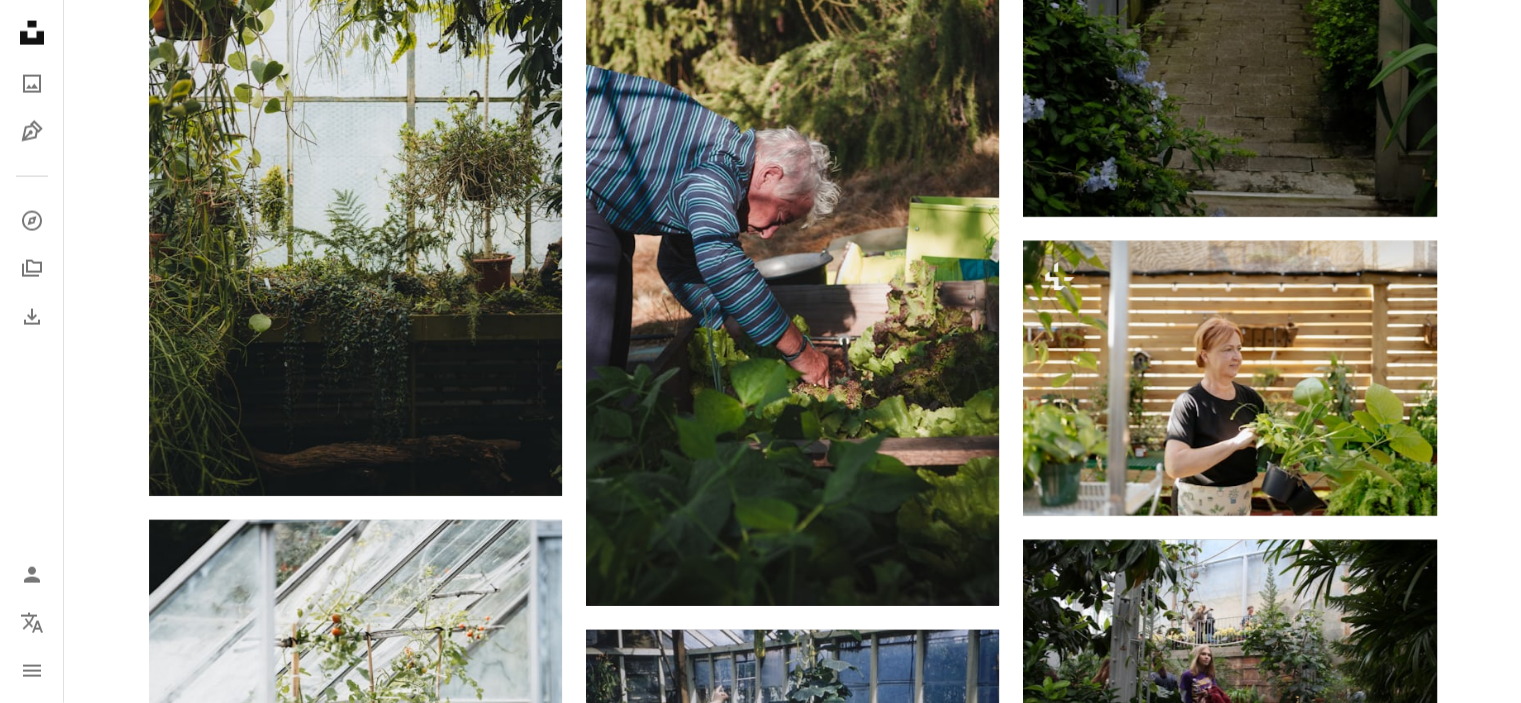 scroll, scrollTop: 20076, scrollLeft: 0, axis: vertical 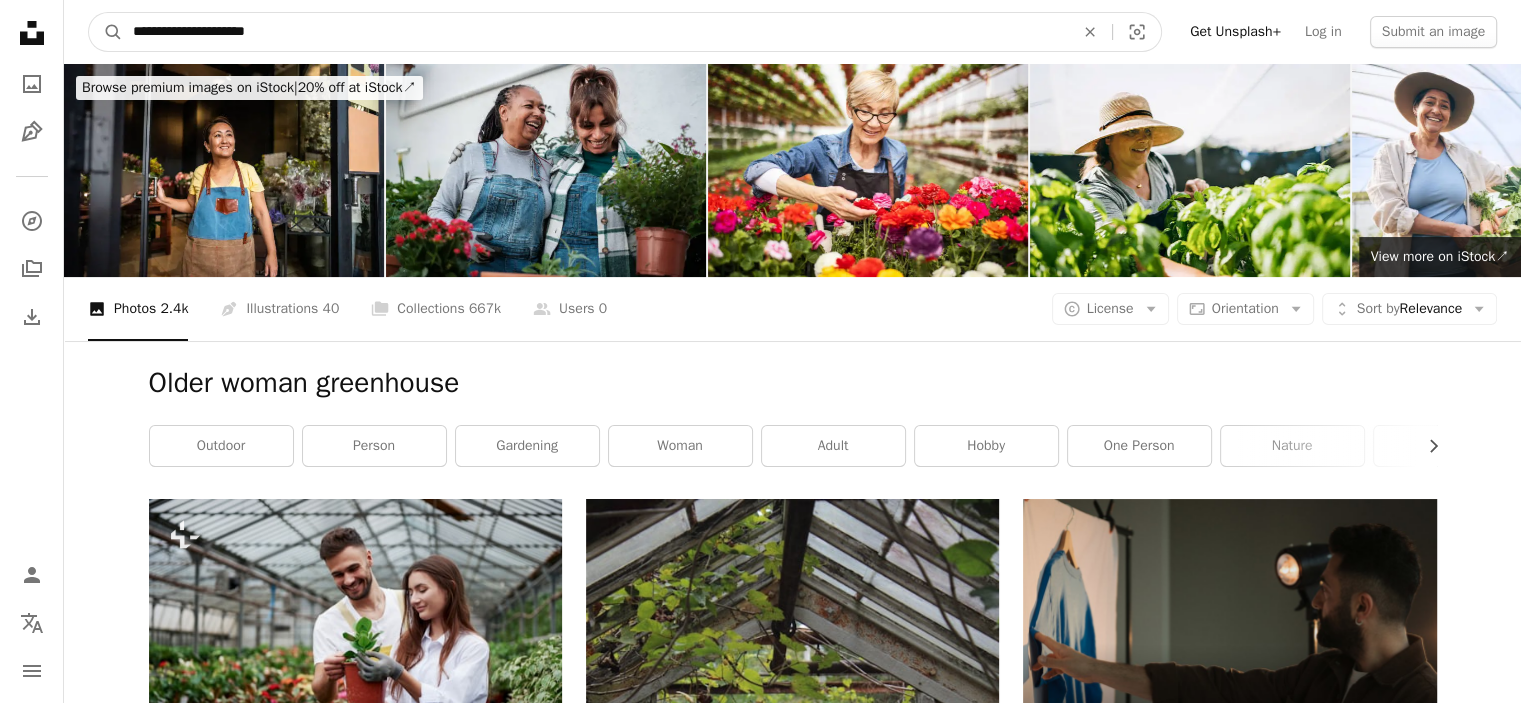 drag, startPoint x: 325, startPoint y: 25, endPoint x: 216, endPoint y: 31, distance: 109.165016 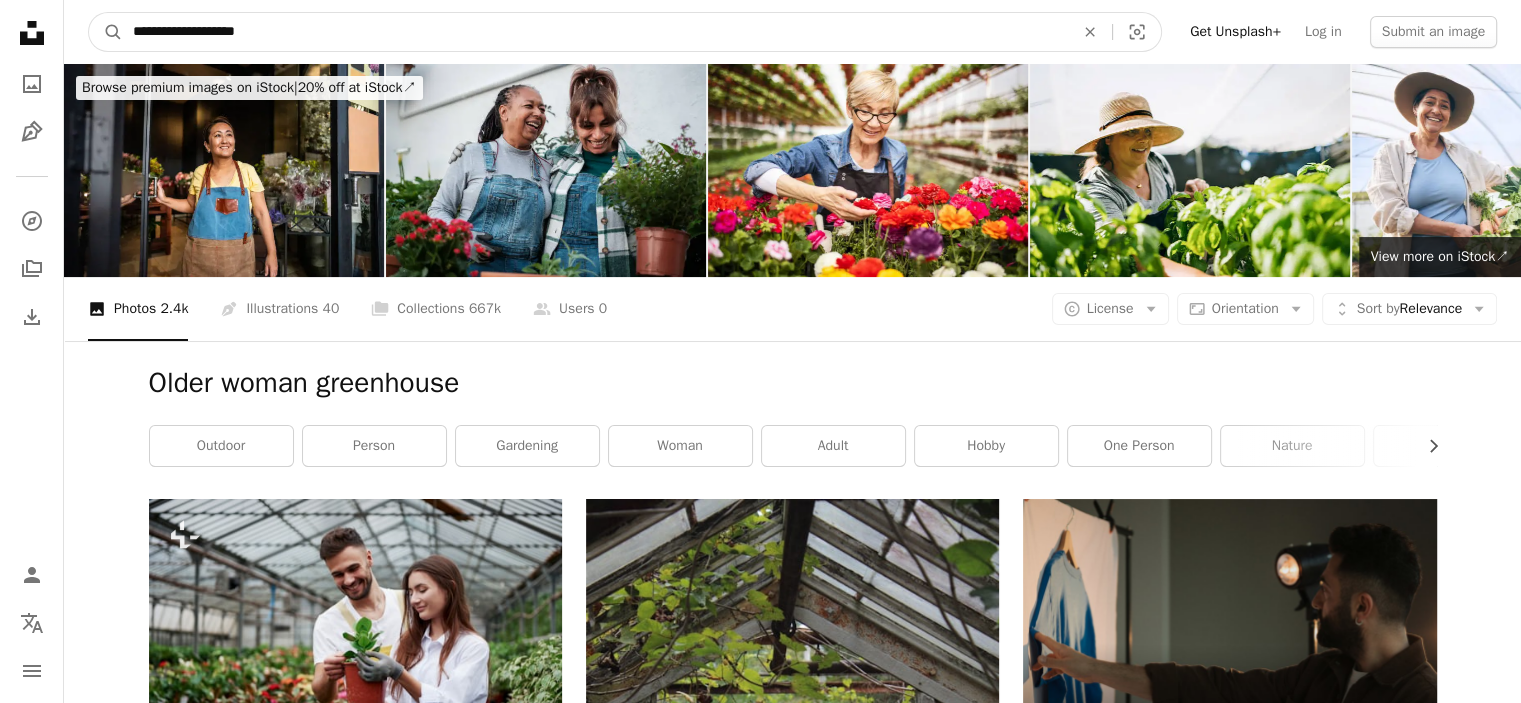 type on "**********" 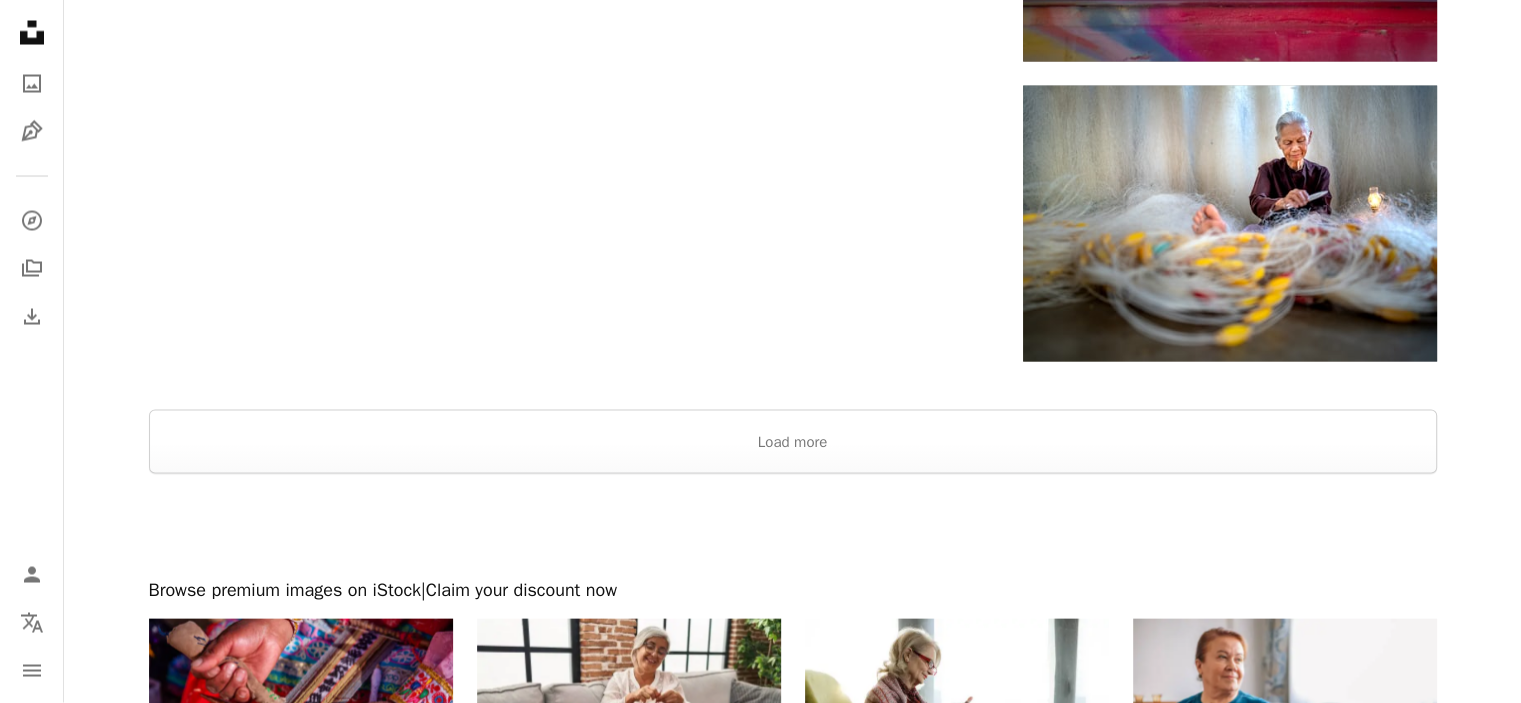 scroll, scrollTop: 4100, scrollLeft: 0, axis: vertical 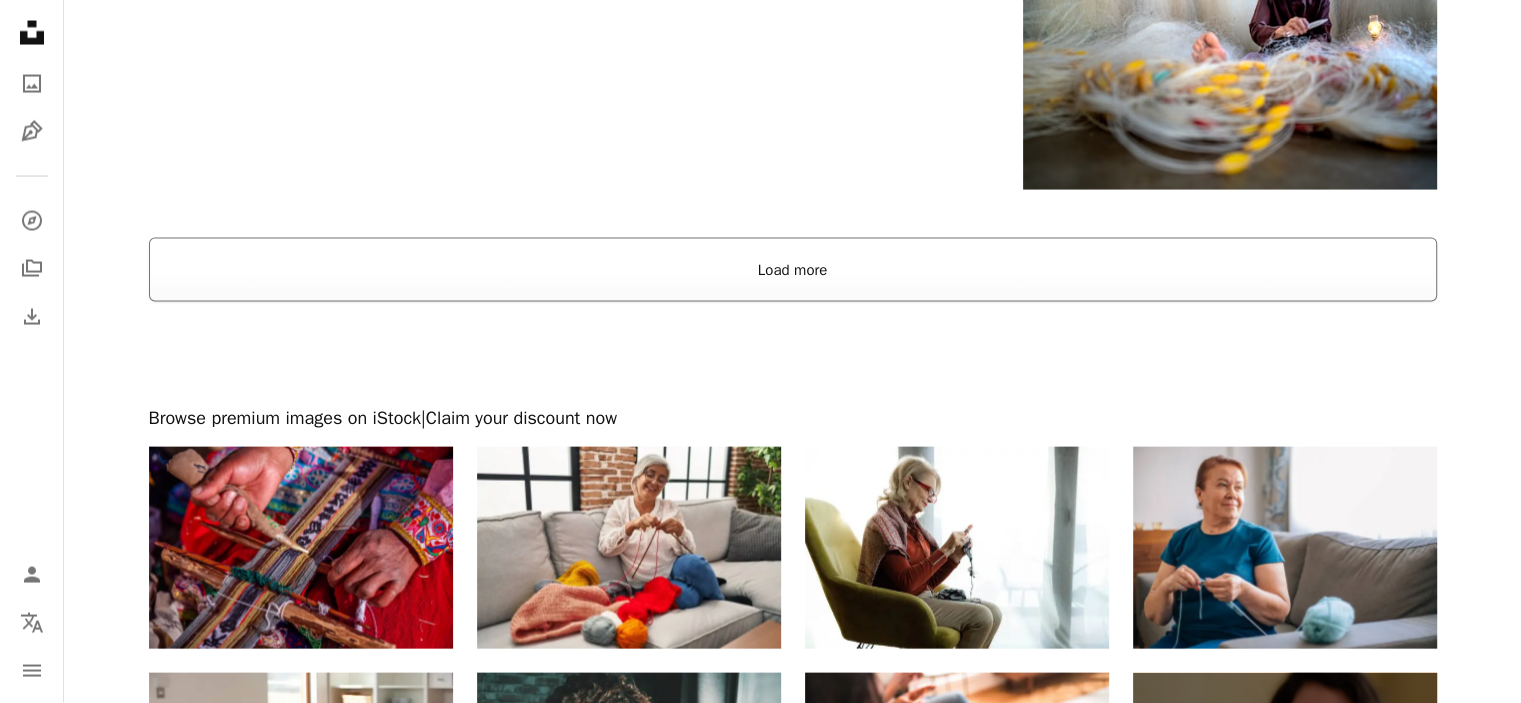 click on "Load more" at bounding box center [793, 270] 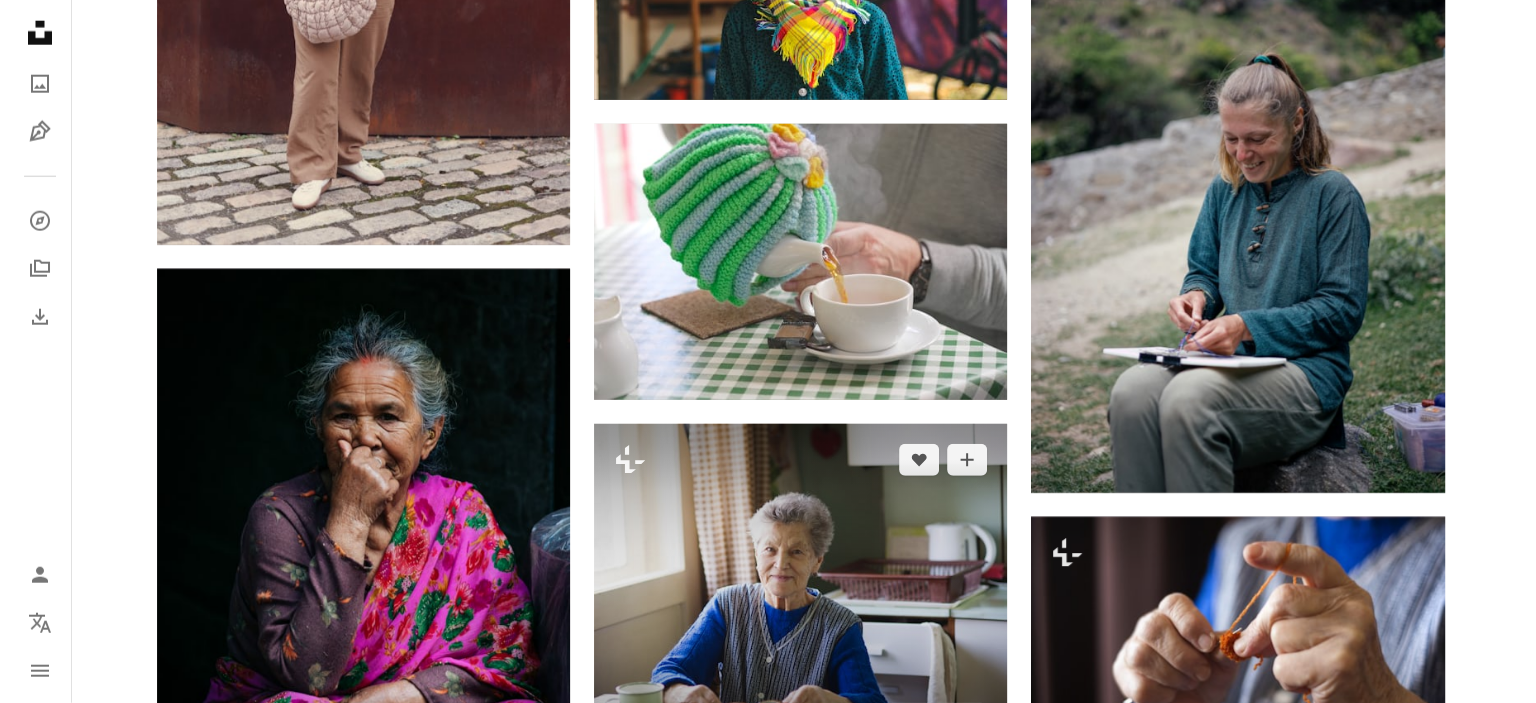 scroll, scrollTop: 20500, scrollLeft: 0, axis: vertical 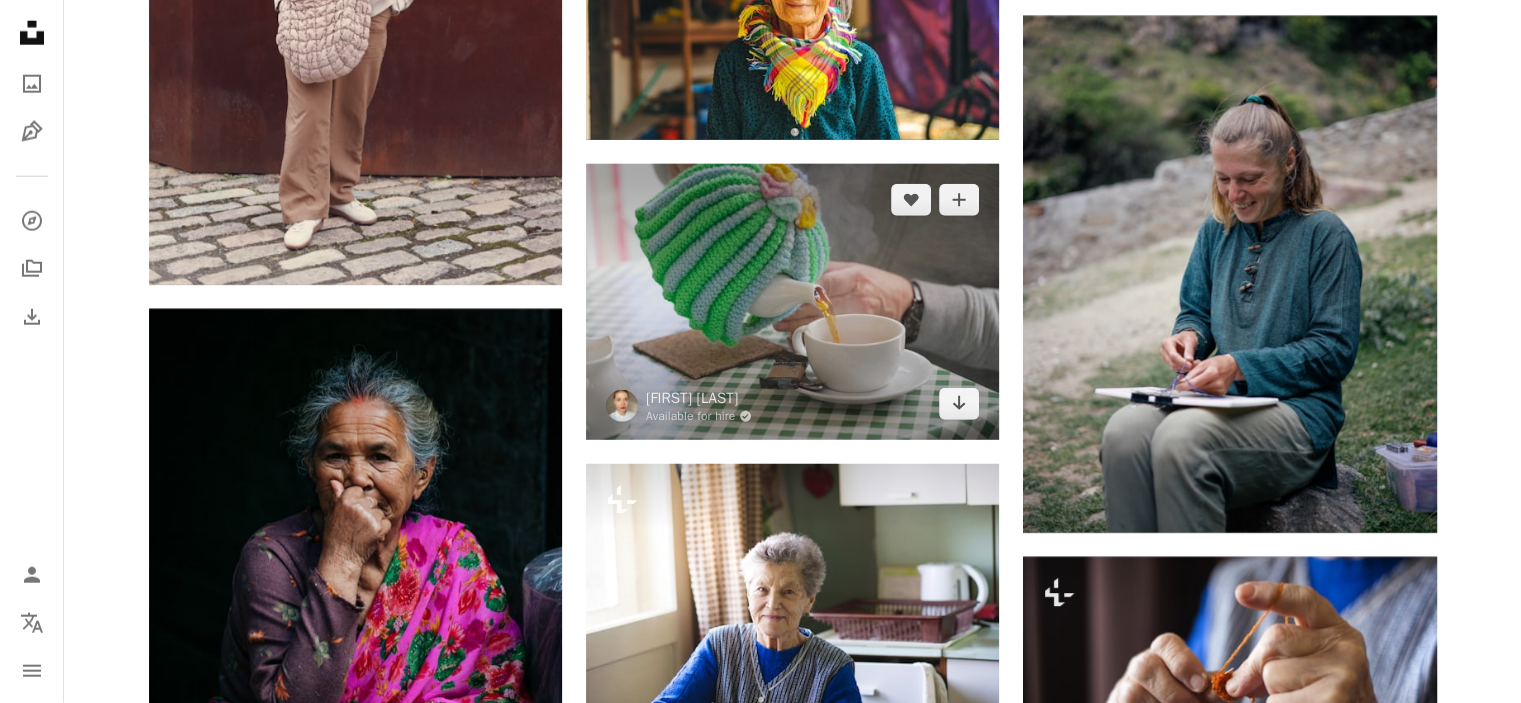 click at bounding box center [792, 302] 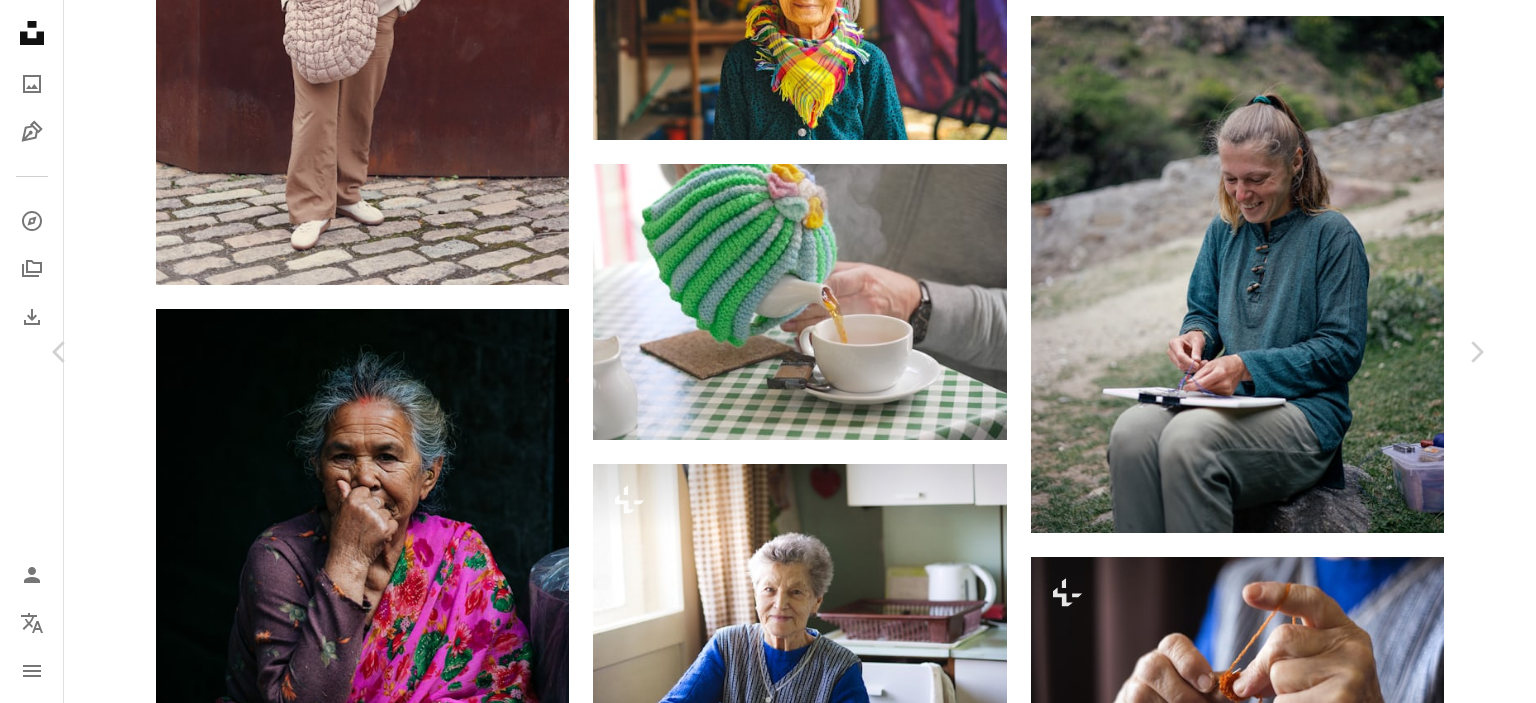 scroll, scrollTop: 9727, scrollLeft: 0, axis: vertical 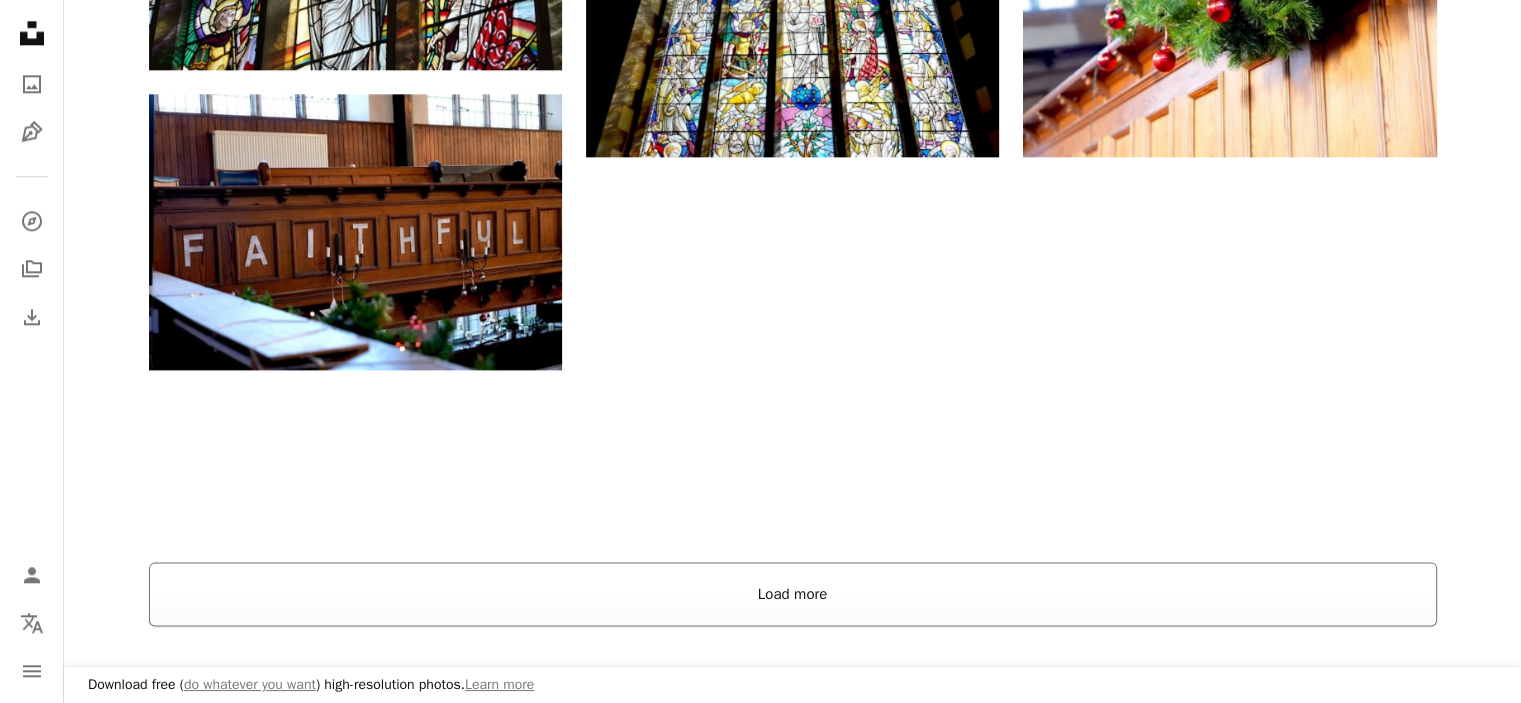 click on "Load more" at bounding box center (793, 594) 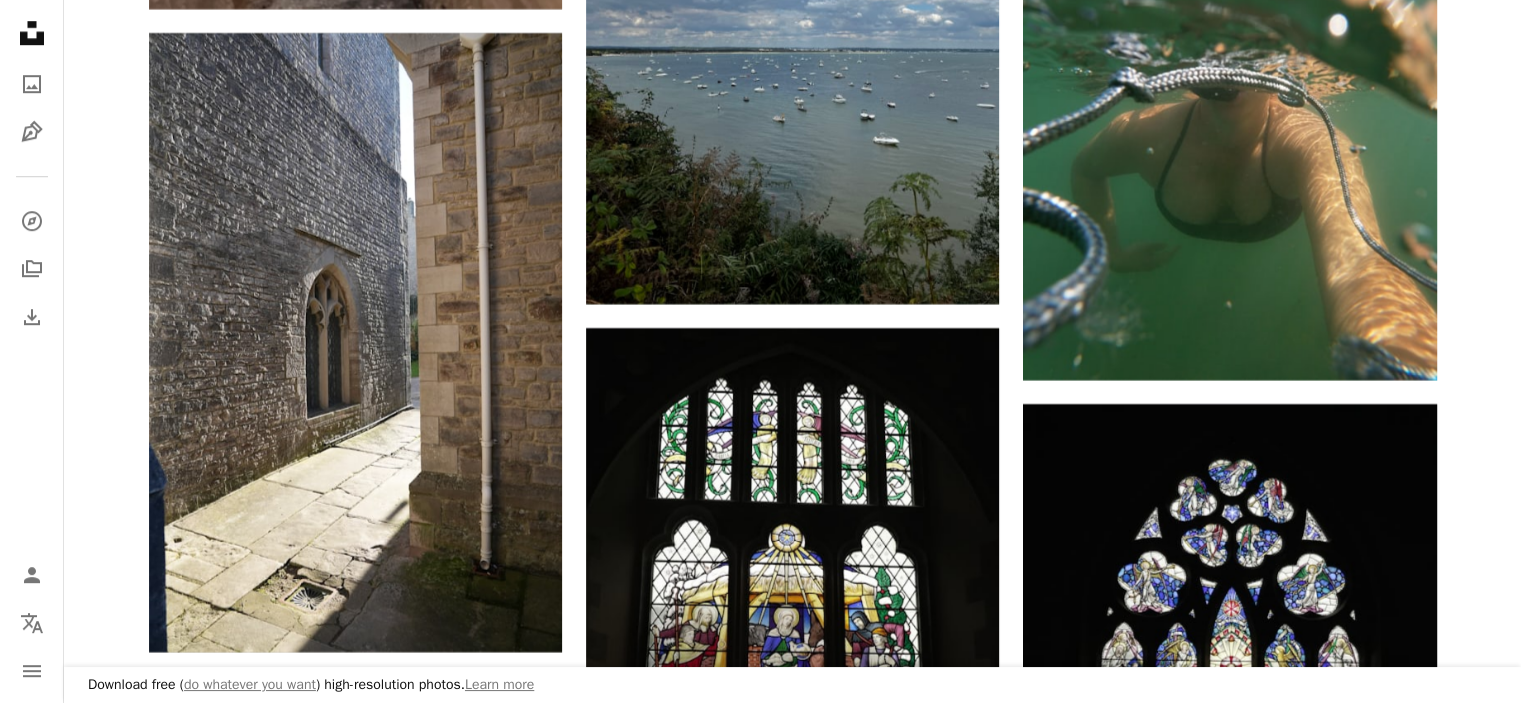 scroll, scrollTop: 32032, scrollLeft: 0, axis: vertical 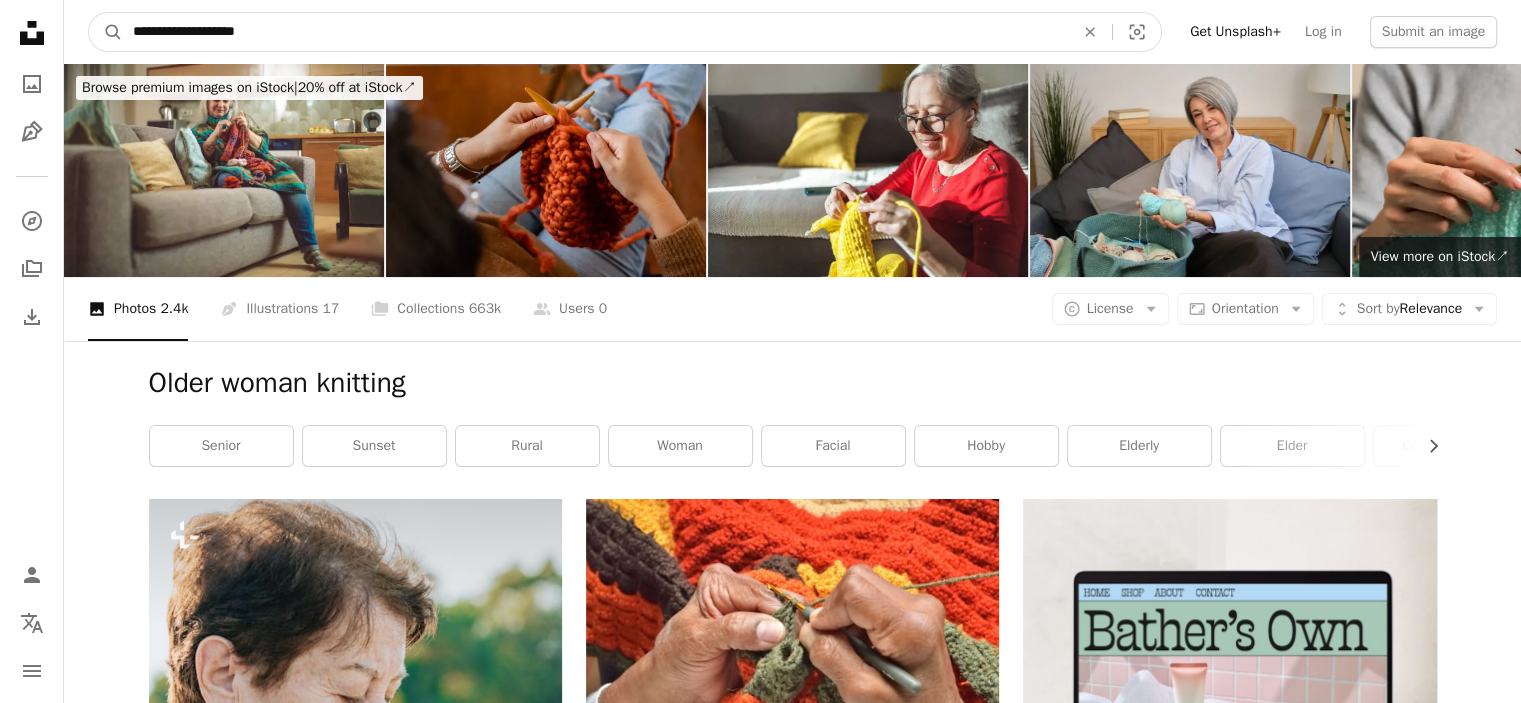 drag, startPoint x: 380, startPoint y: 30, endPoint x: 0, endPoint y: -5, distance: 381.60843 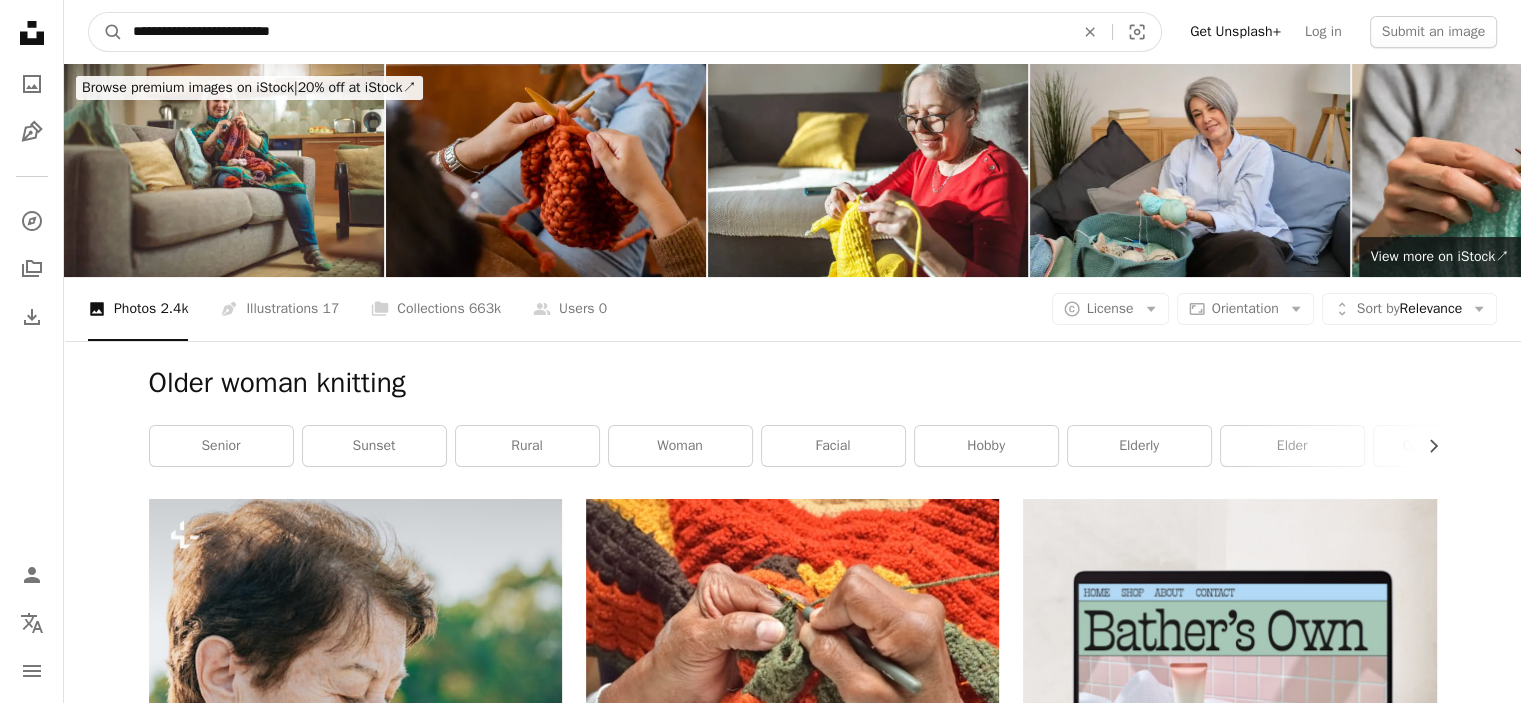 type on "**********" 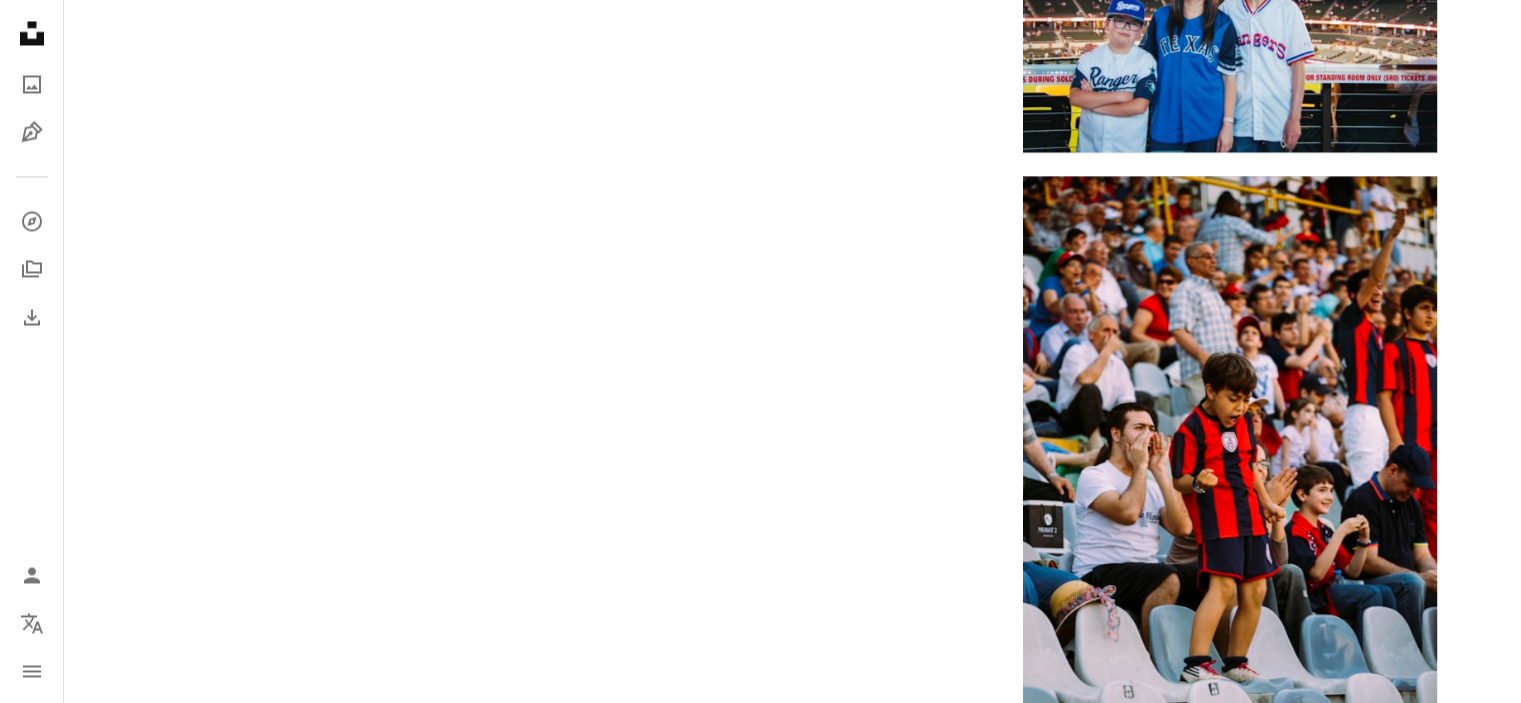scroll, scrollTop: 3900, scrollLeft: 0, axis: vertical 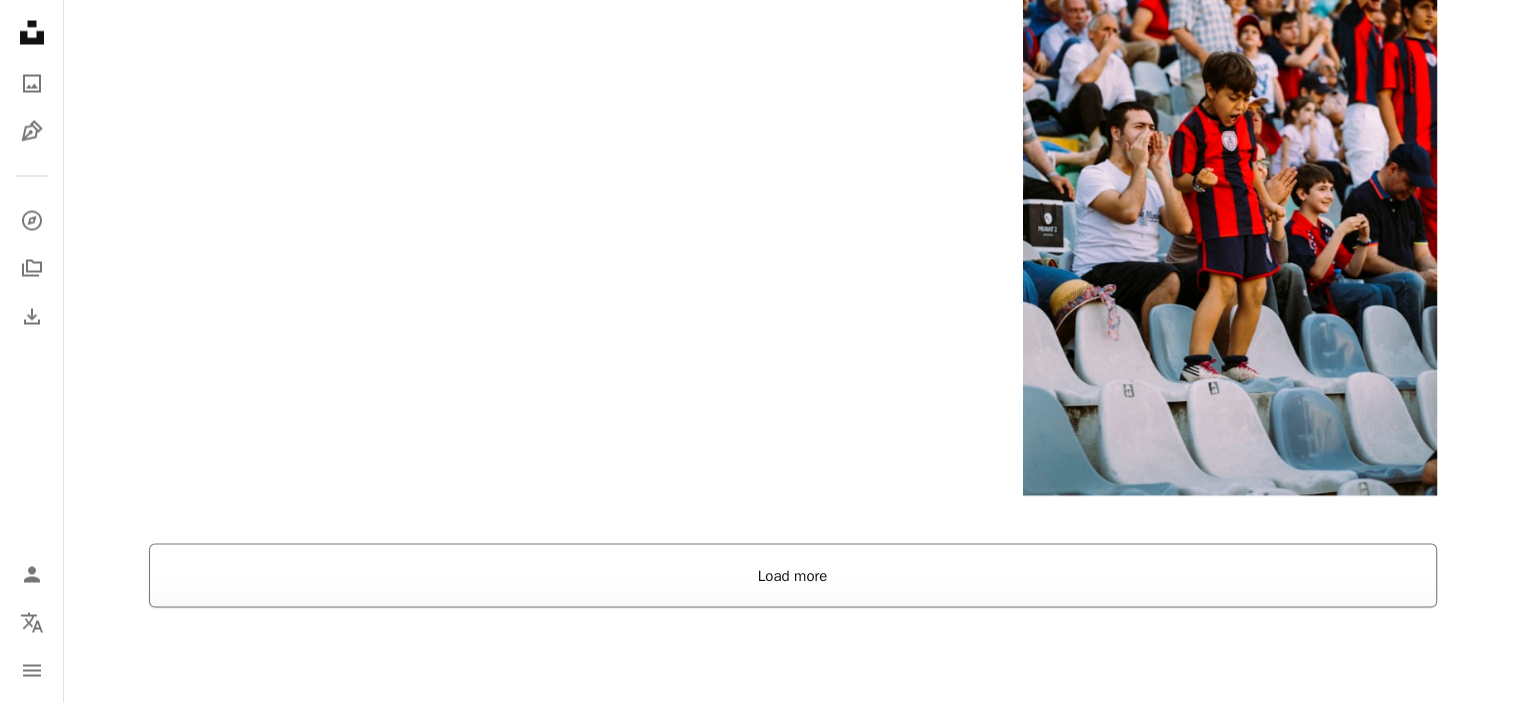 click on "Load more" at bounding box center [793, 576] 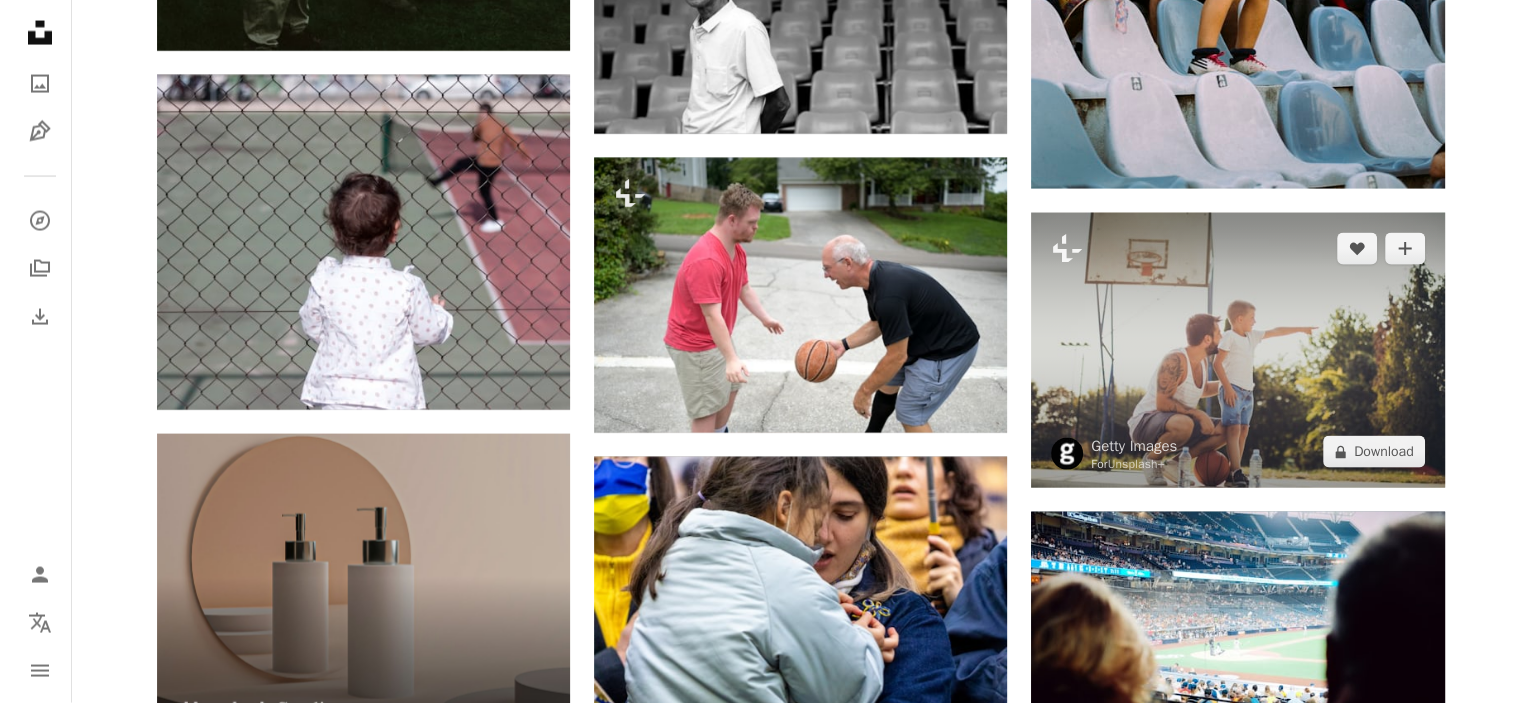 scroll, scrollTop: 4300, scrollLeft: 0, axis: vertical 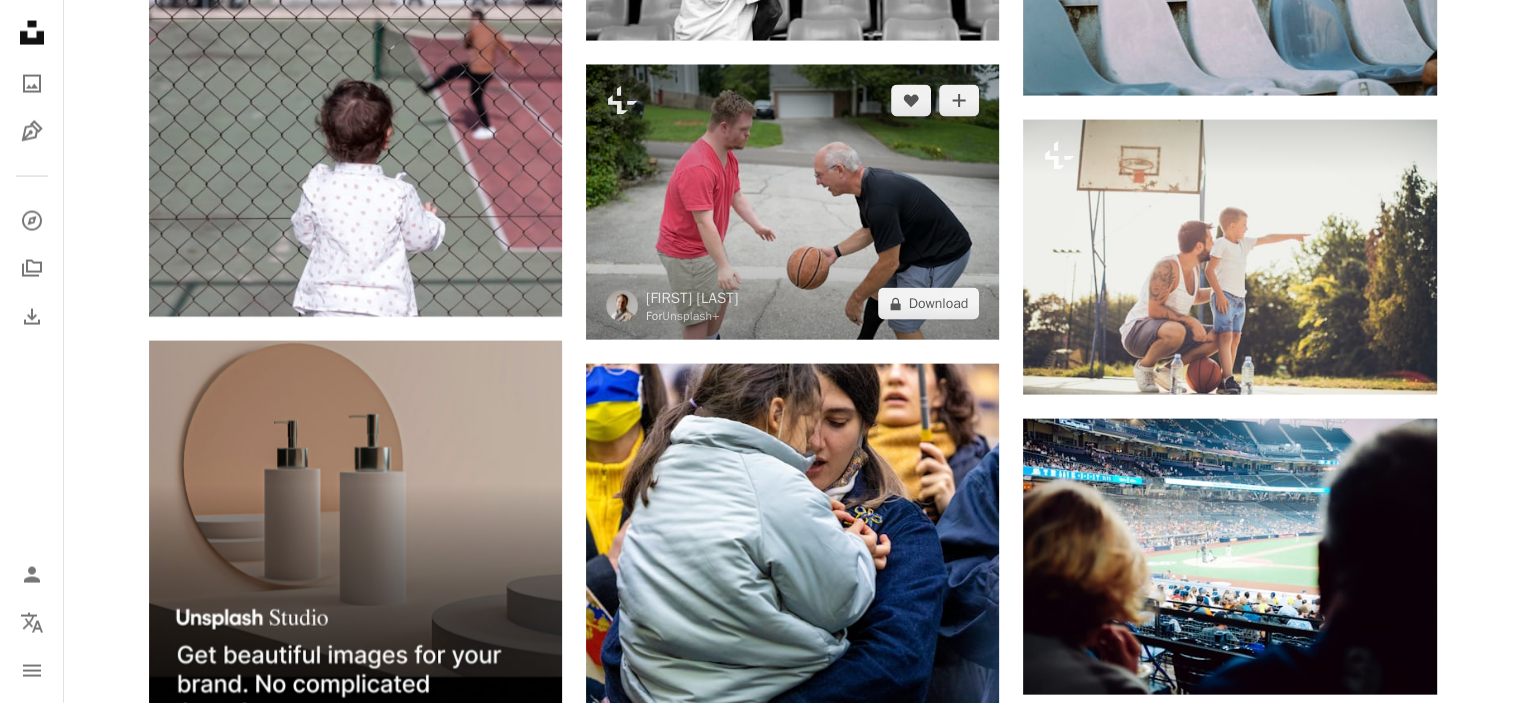 click at bounding box center [792, 202] 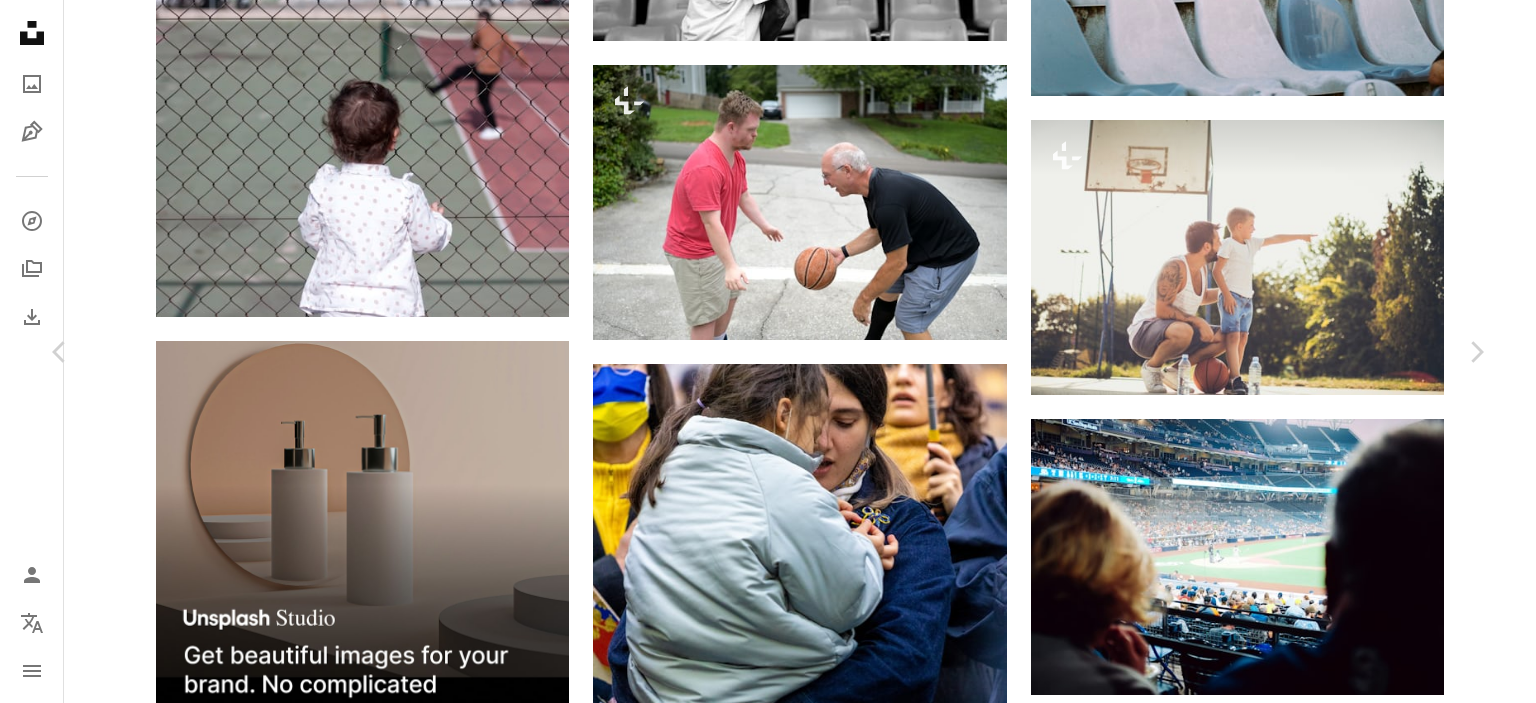 scroll, scrollTop: 4936, scrollLeft: 0, axis: vertical 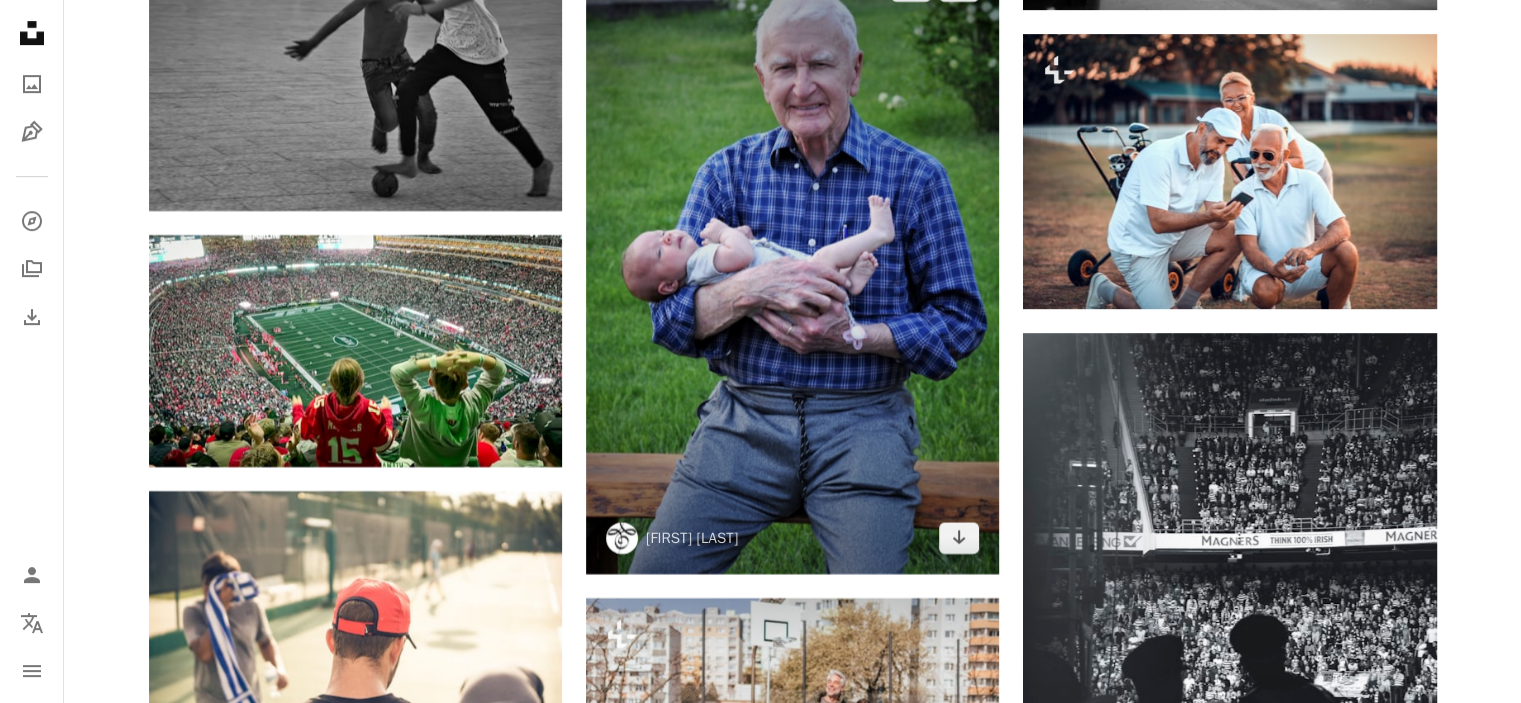 click at bounding box center (792, 262) 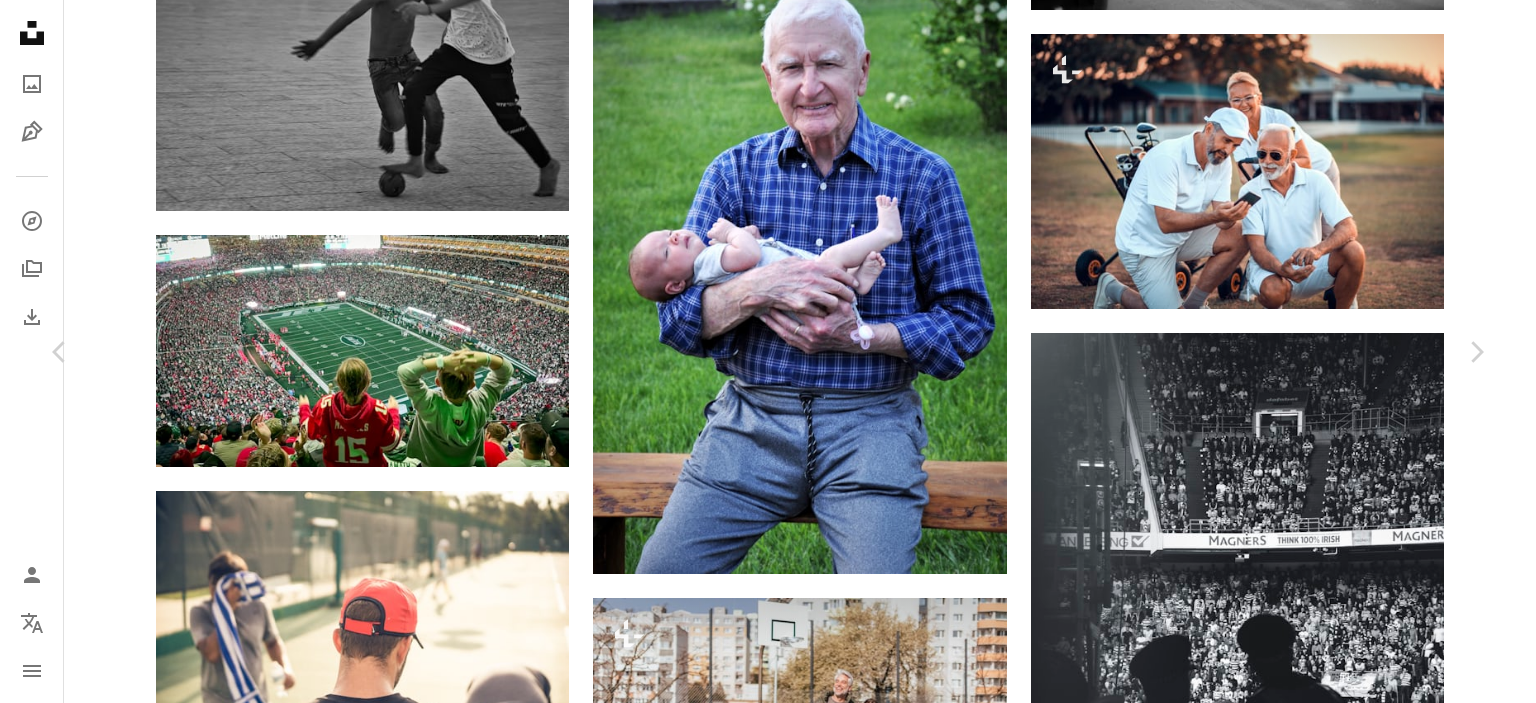 click on "Download free" at bounding box center [1287, 3083] 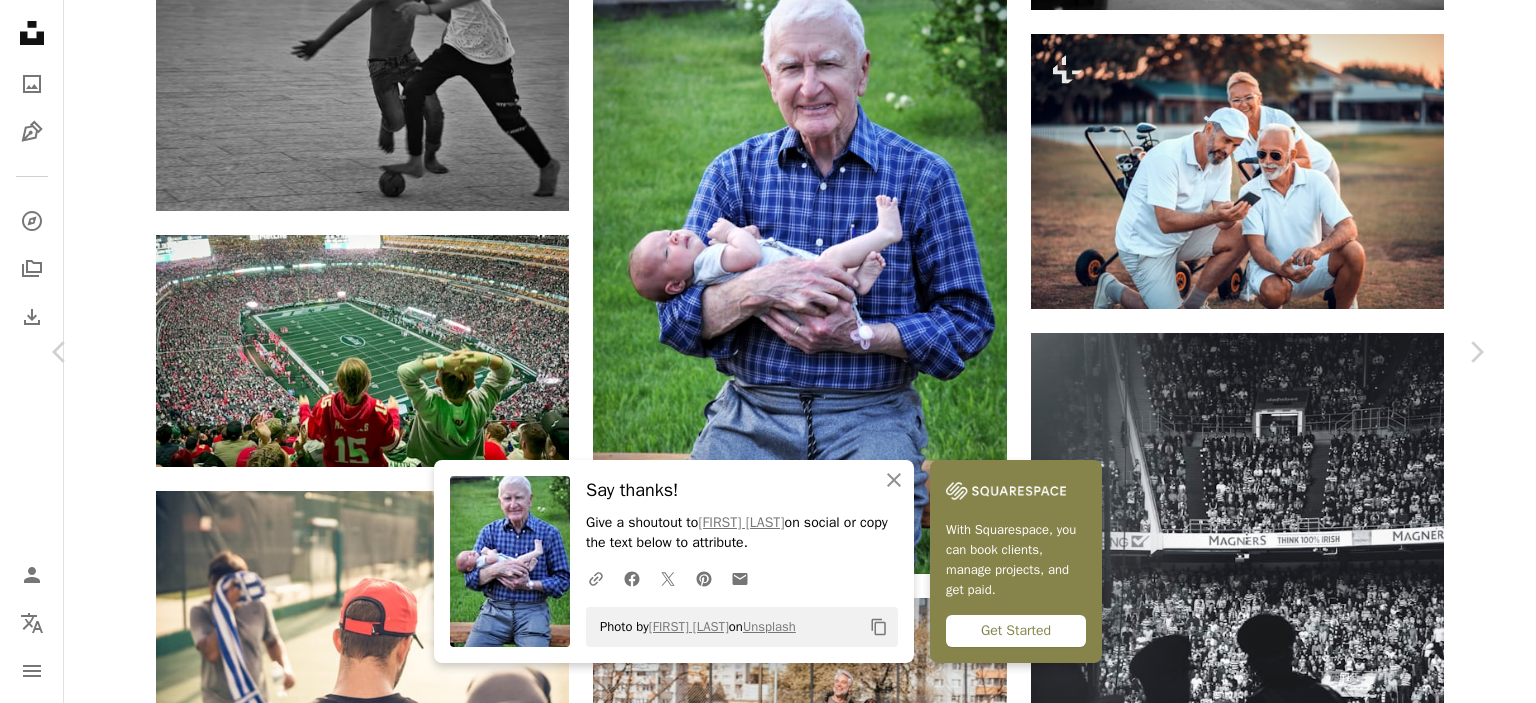 click on "An X shape" at bounding box center [20, 20] 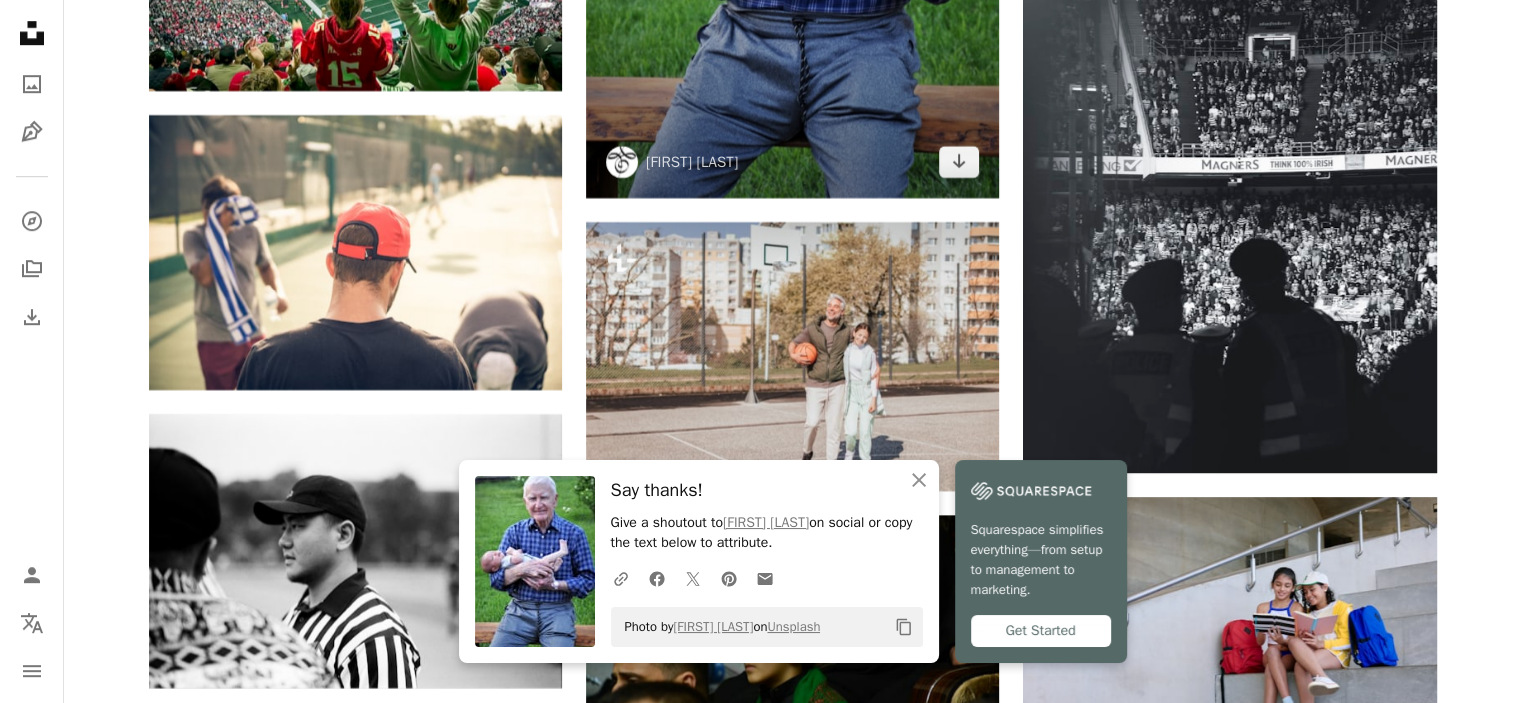 scroll, scrollTop: 9200, scrollLeft: 0, axis: vertical 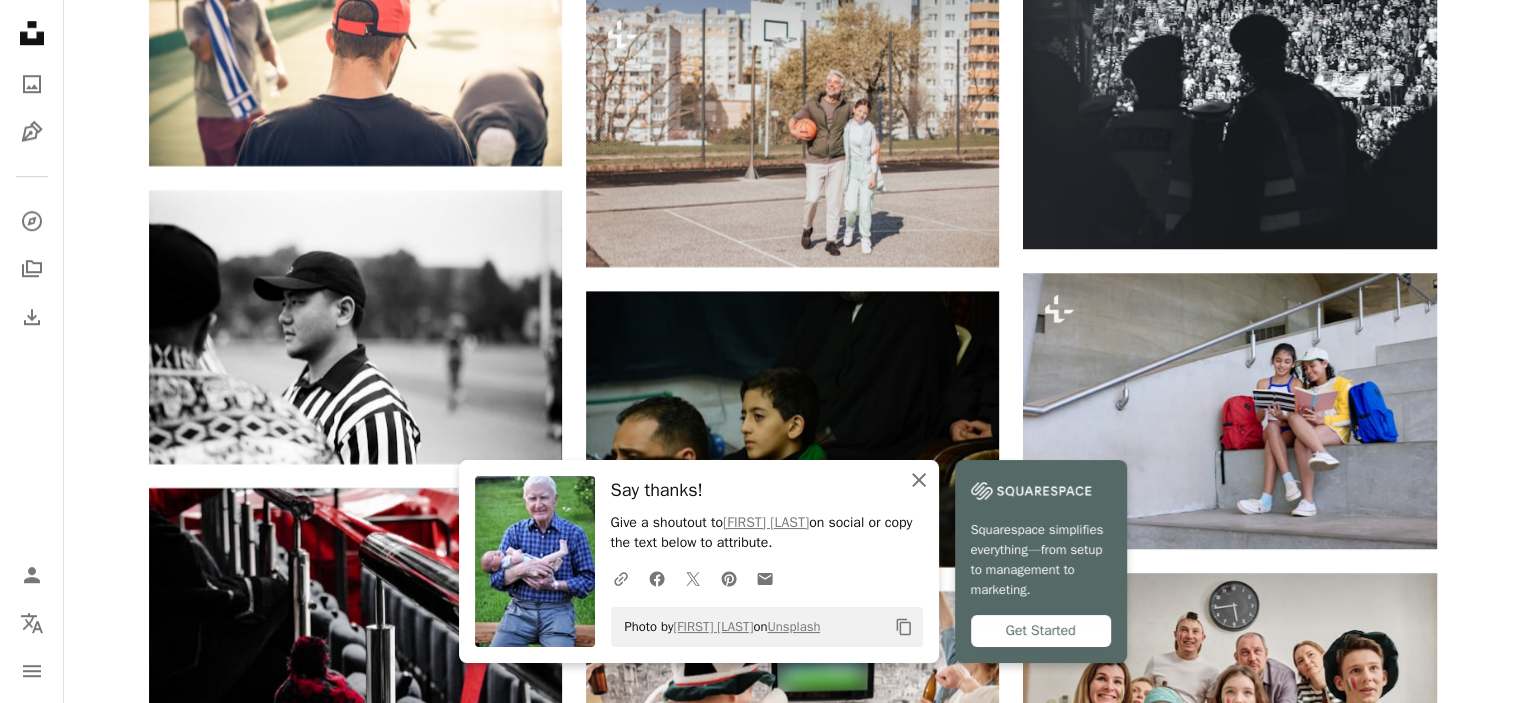 click on "An X shape" 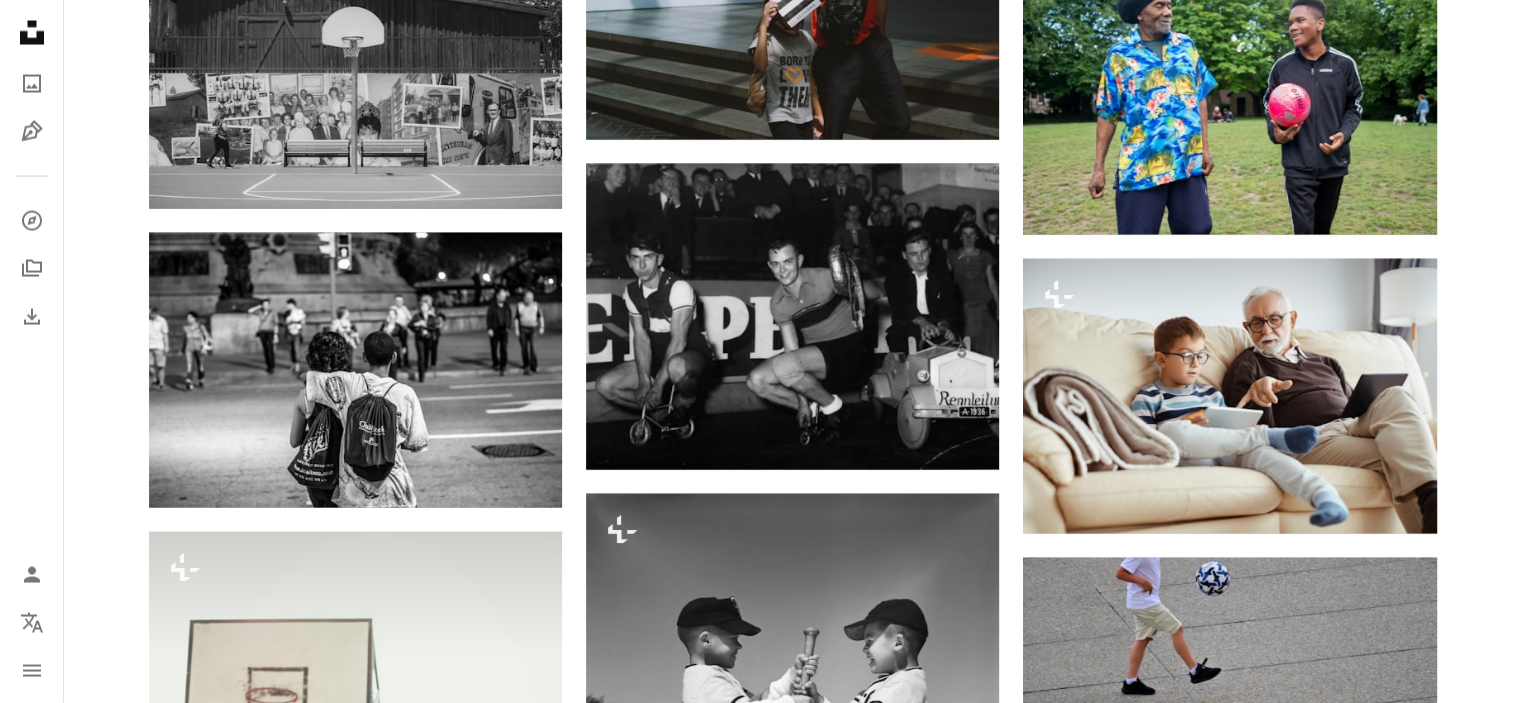 scroll, scrollTop: 12000, scrollLeft: 0, axis: vertical 